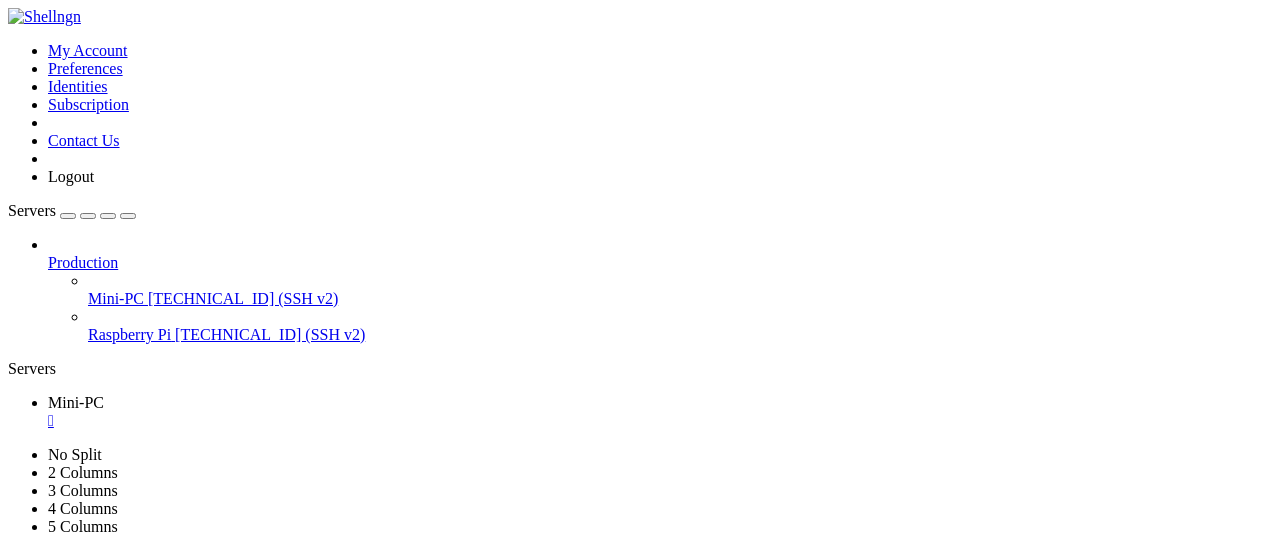 scroll, scrollTop: 0, scrollLeft: 0, axis: both 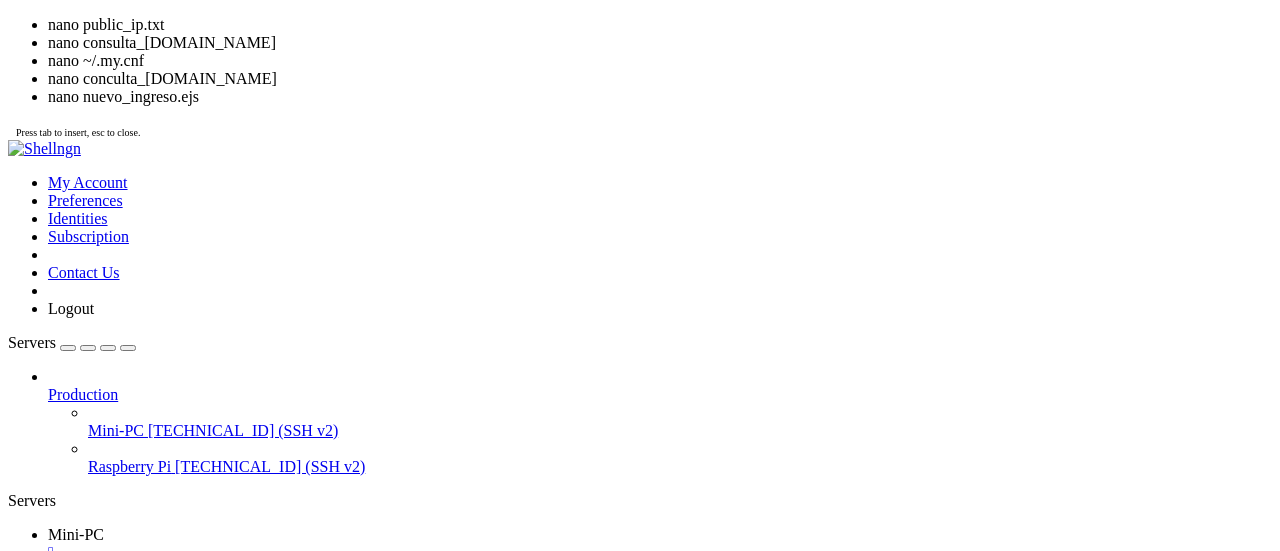 click on "[PERSON_NAME] : ~/Documentos/automatismos $" 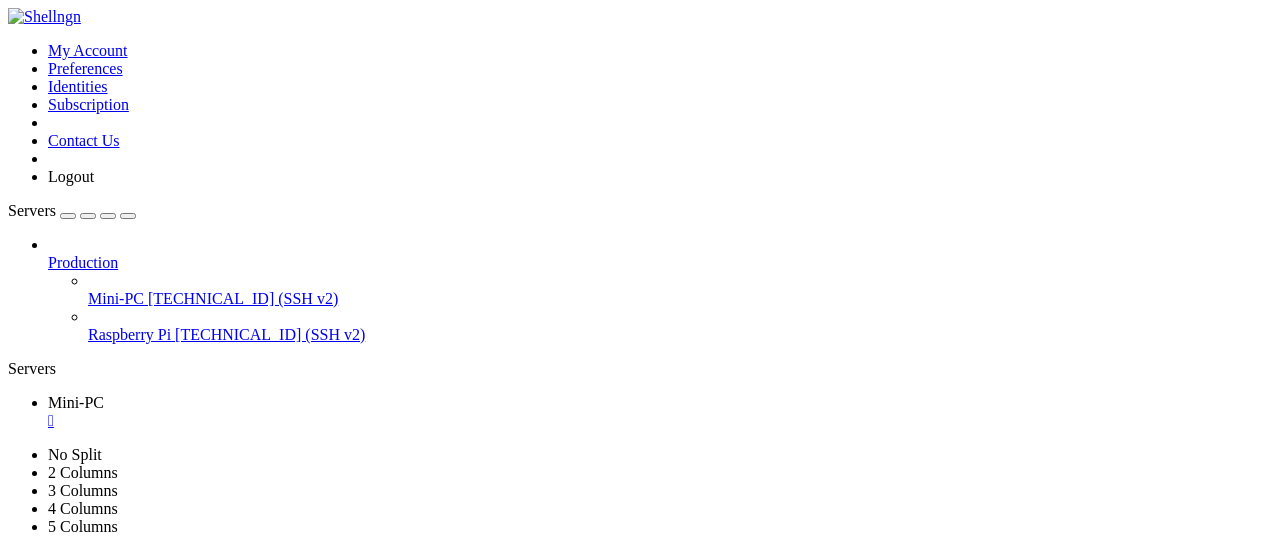 scroll, scrollTop: 19, scrollLeft: 4, axis: both 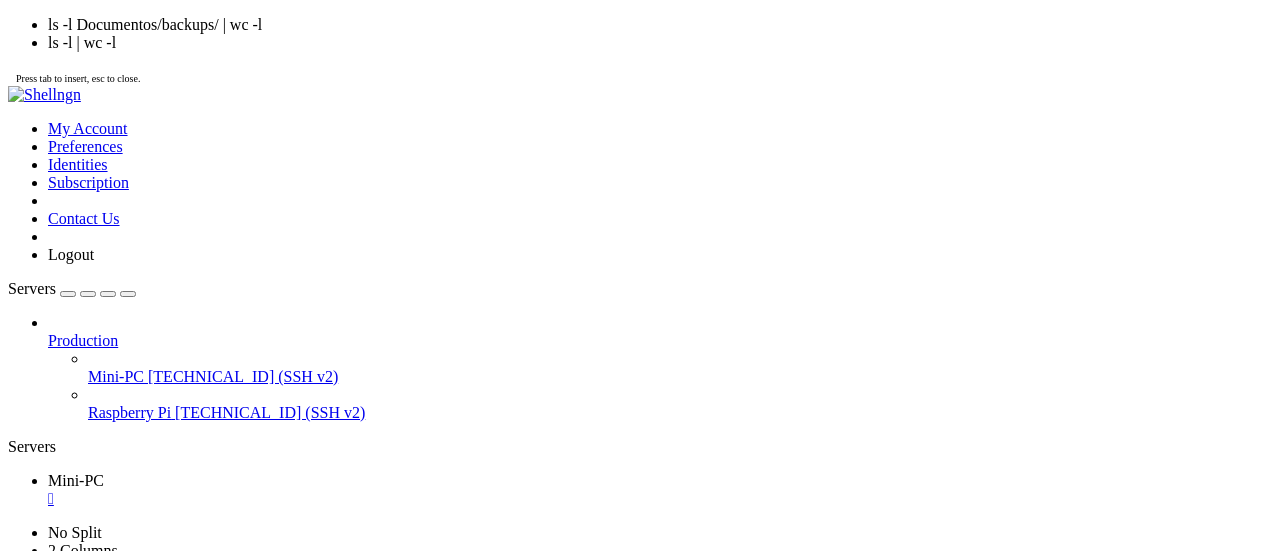 click on "[PERSON_NAME] : ~/Documentos/automatismos $ ./check_[DOMAIN_NAME]" 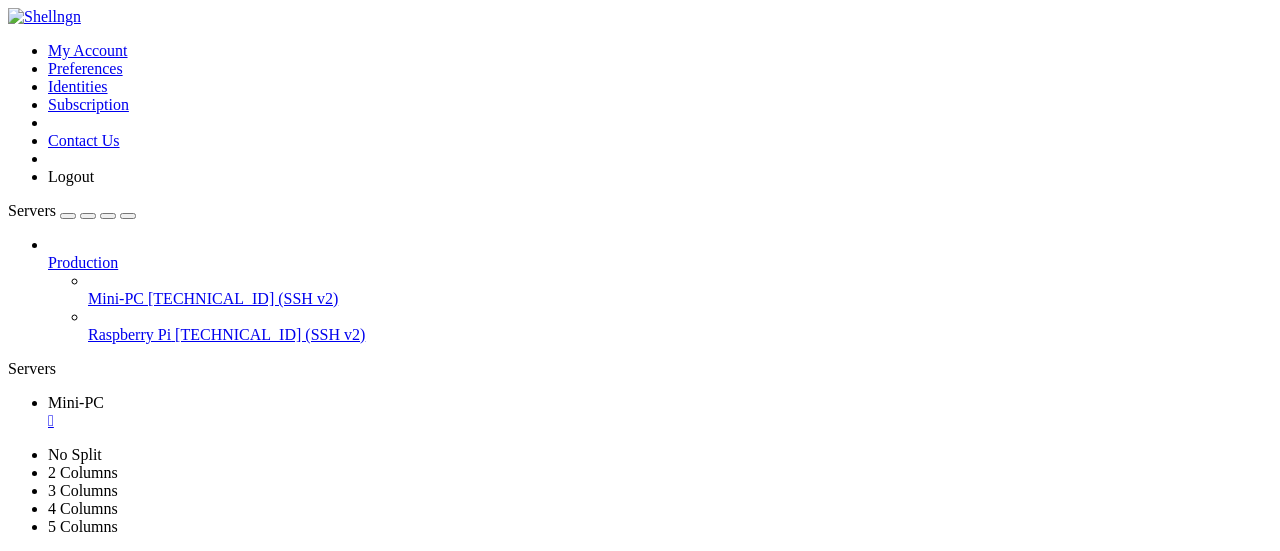 scroll, scrollTop: 19, scrollLeft: 2, axis: both 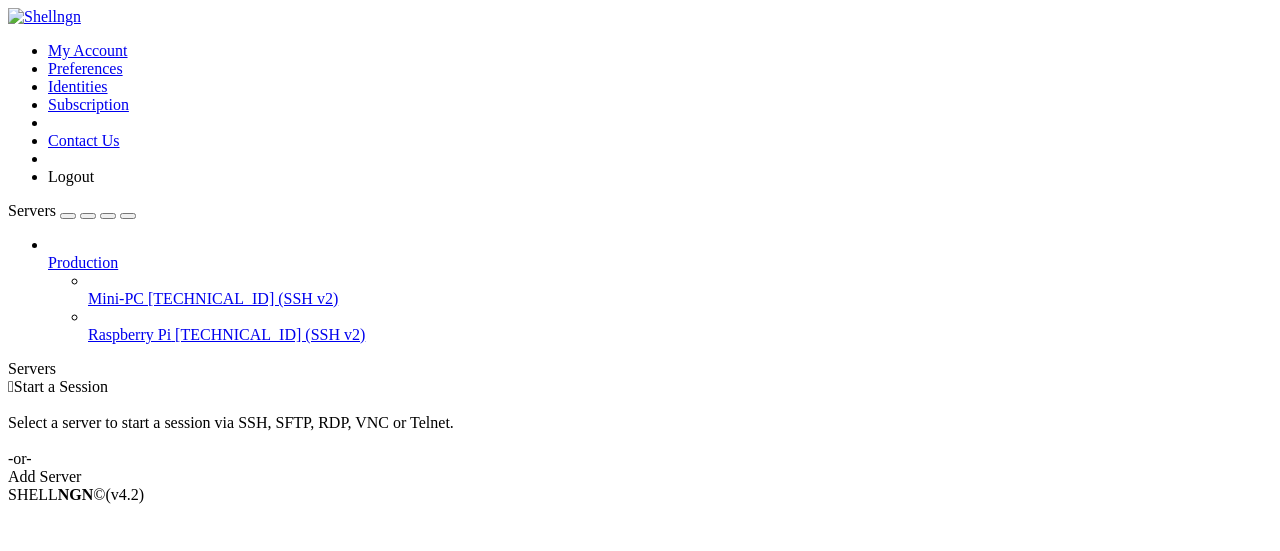 click on "My Account
Preferences
Identities
Subscription
Contact Us
Logout" at bounding box center [640, 97] 